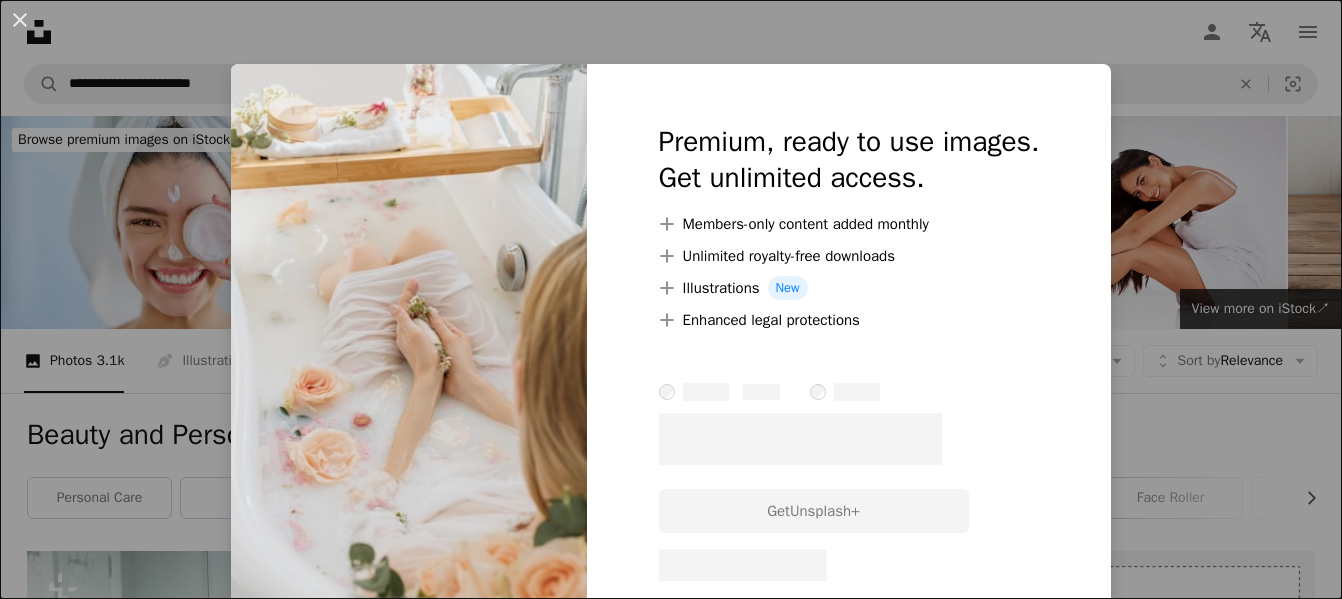 scroll, scrollTop: 6300, scrollLeft: 0, axis: vertical 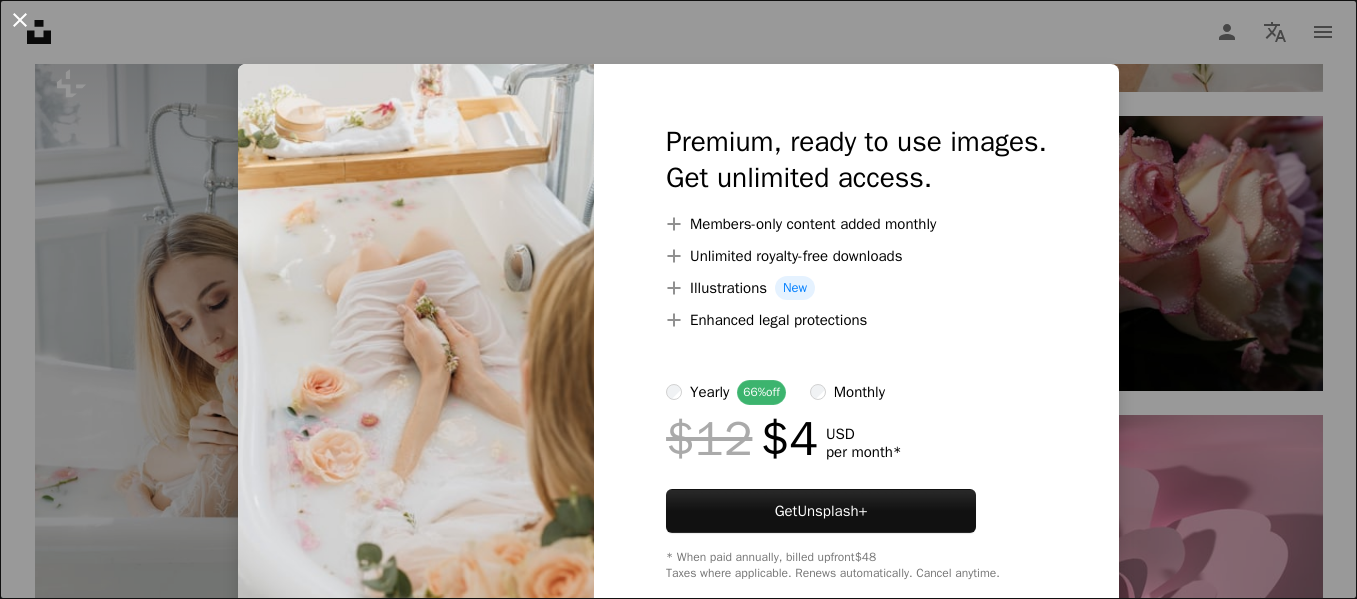 click on "An X shape" at bounding box center (20, 20) 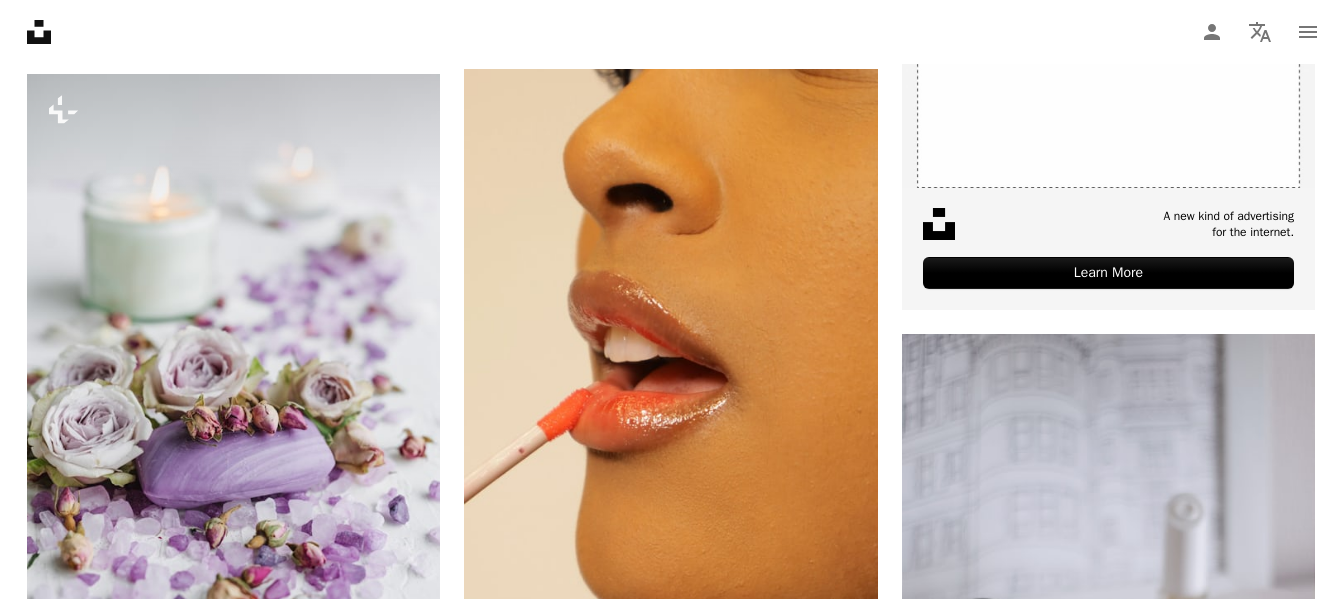 scroll, scrollTop: 816, scrollLeft: 0, axis: vertical 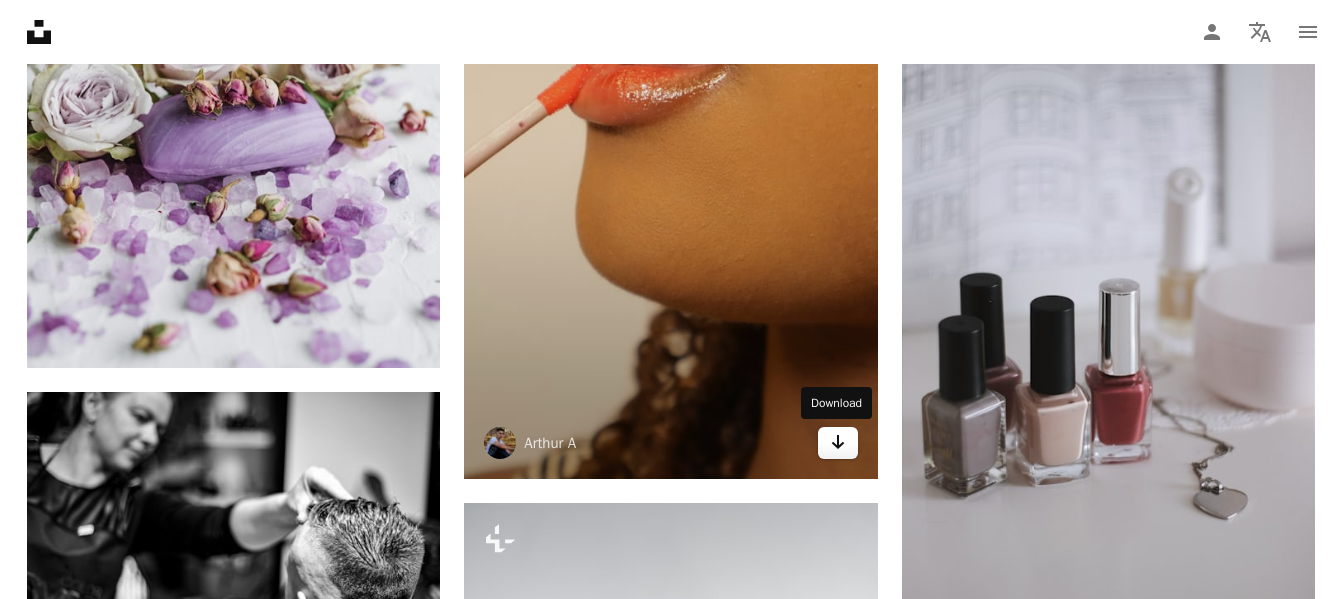 click on "Arrow pointing down" 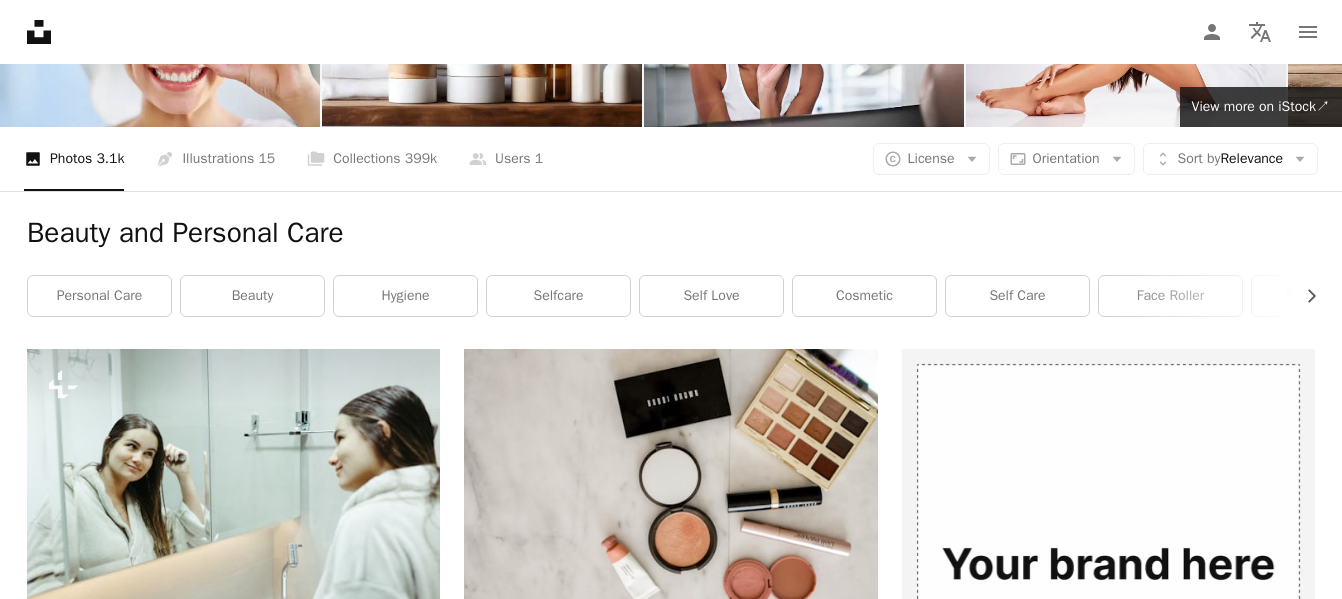 scroll, scrollTop: 0, scrollLeft: 0, axis: both 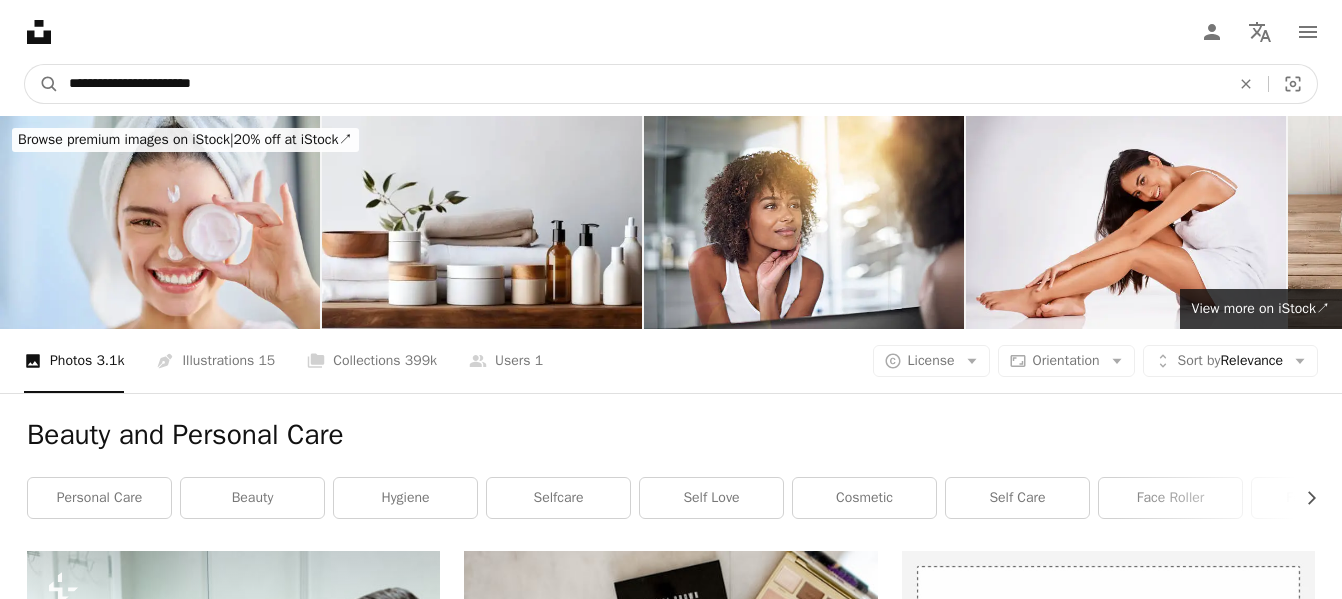 drag, startPoint x: 244, startPoint y: 84, endPoint x: 64, endPoint y: 85, distance: 180.00278 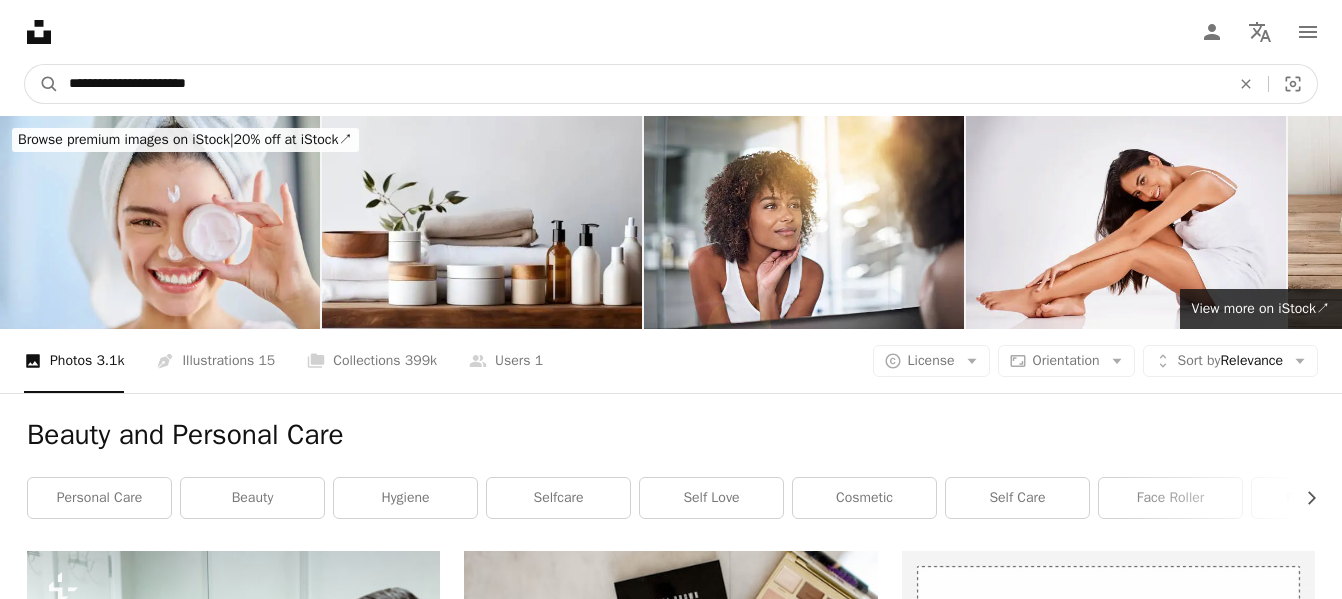 type on "**********" 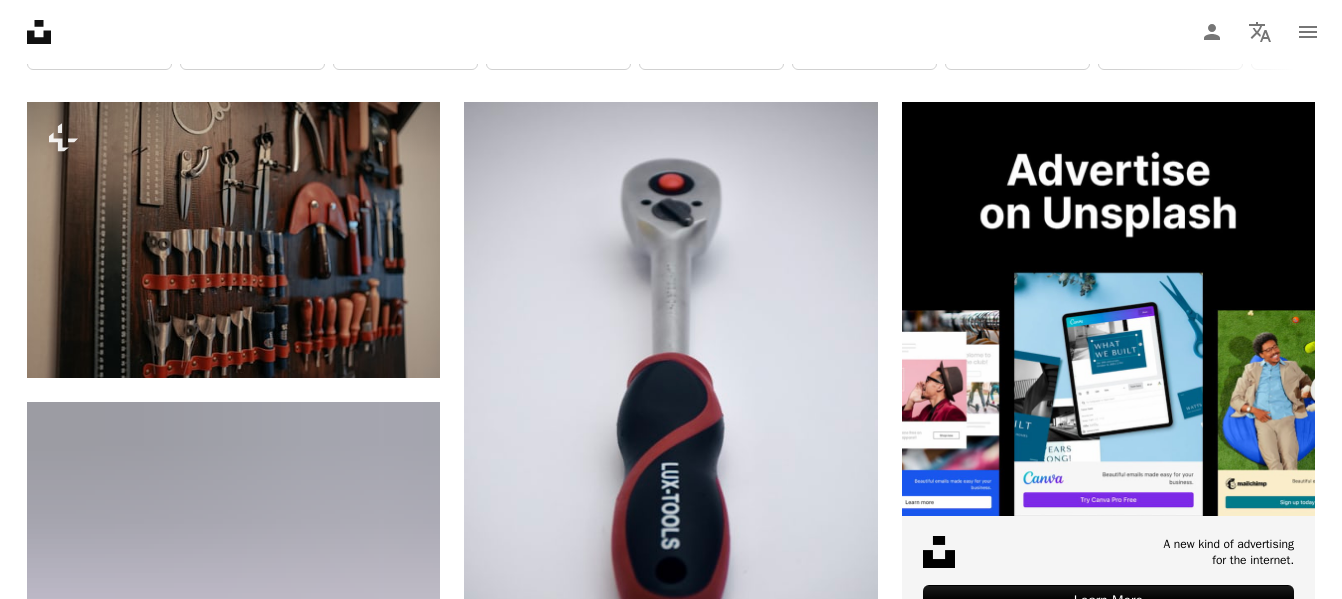 scroll, scrollTop: 458, scrollLeft: 0, axis: vertical 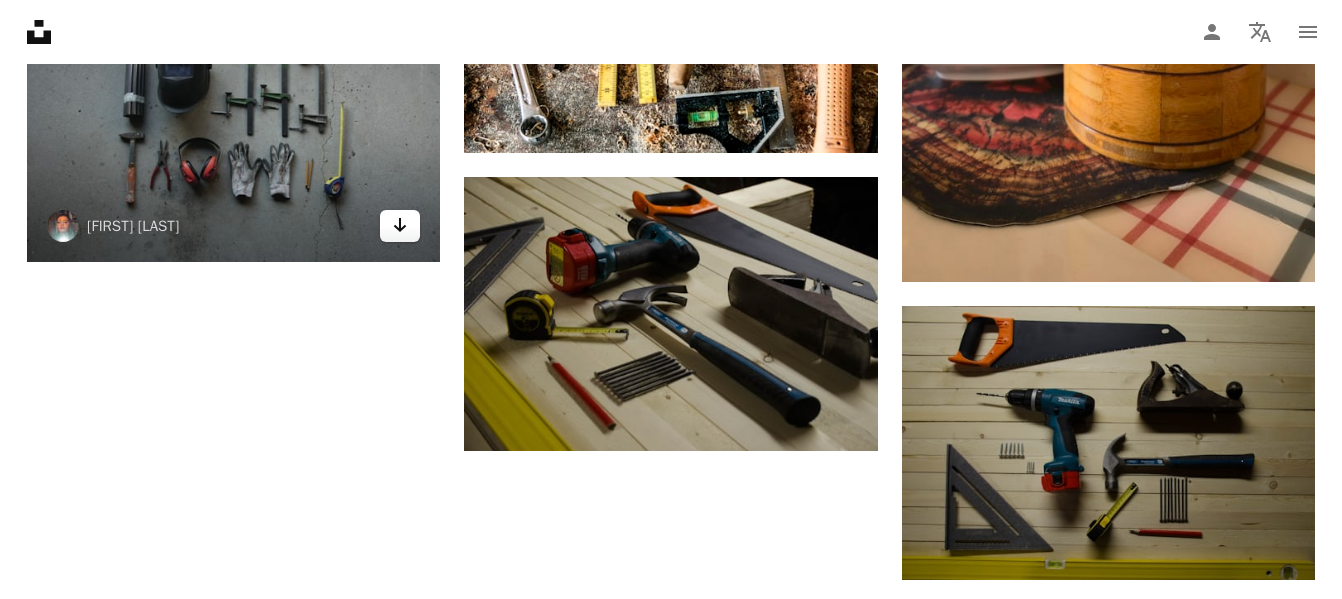 click on "Arrow pointing down" 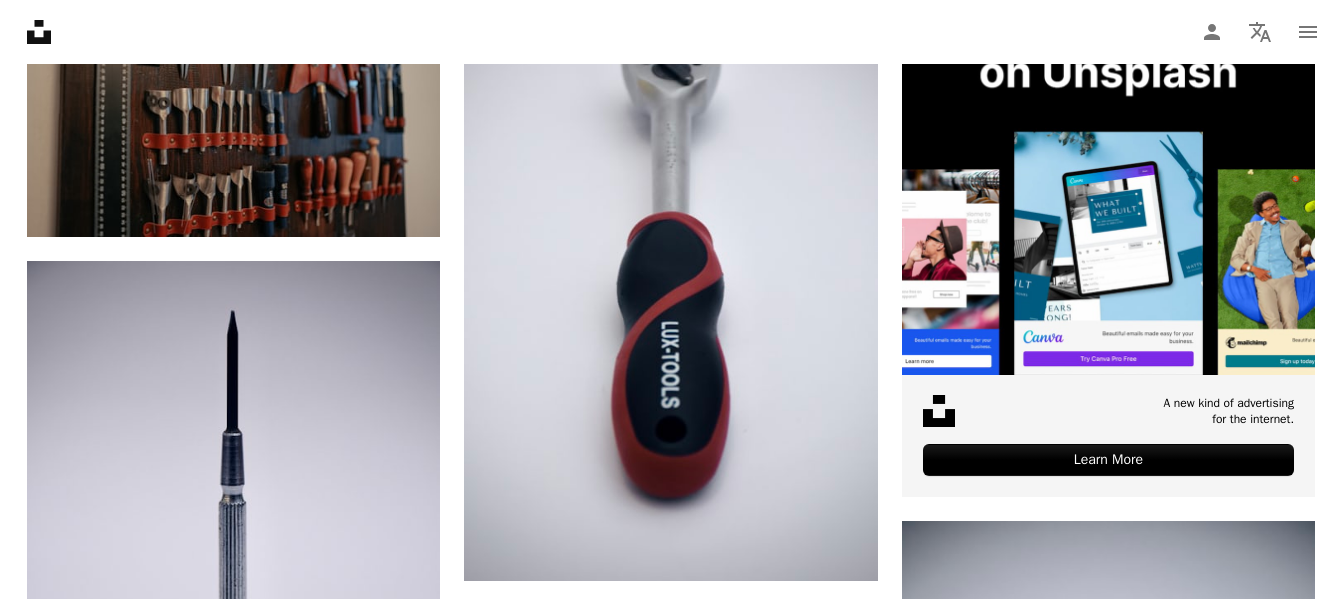 scroll, scrollTop: 0, scrollLeft: 0, axis: both 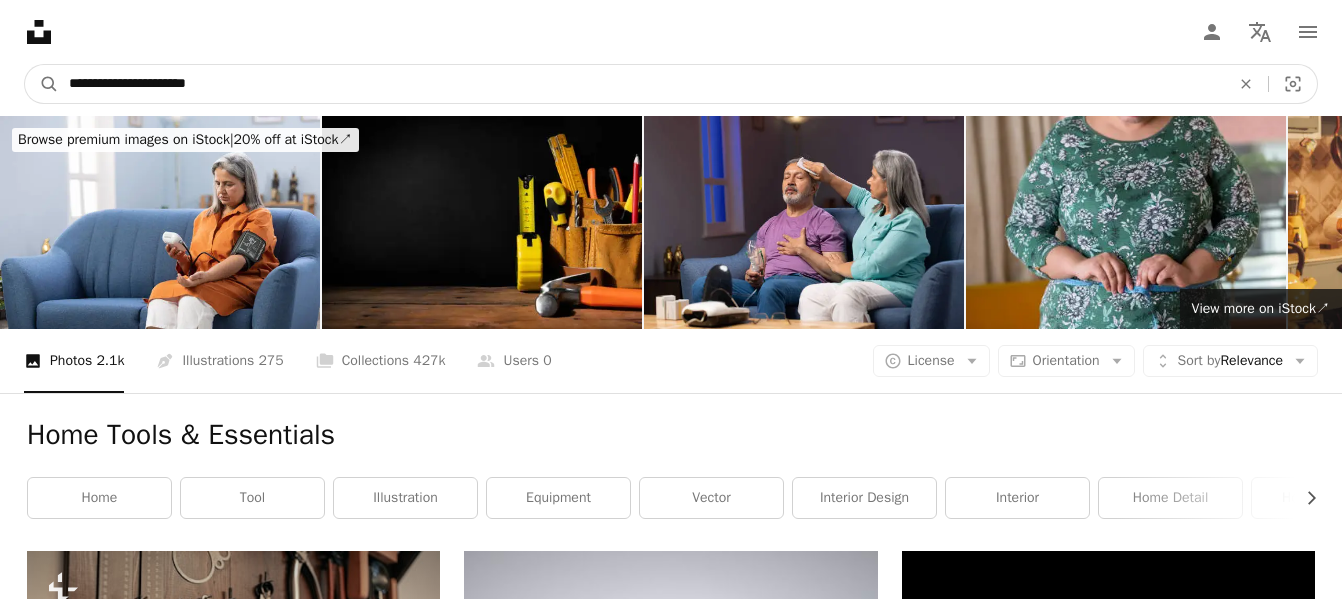 click on "**********" at bounding box center (641, 84) 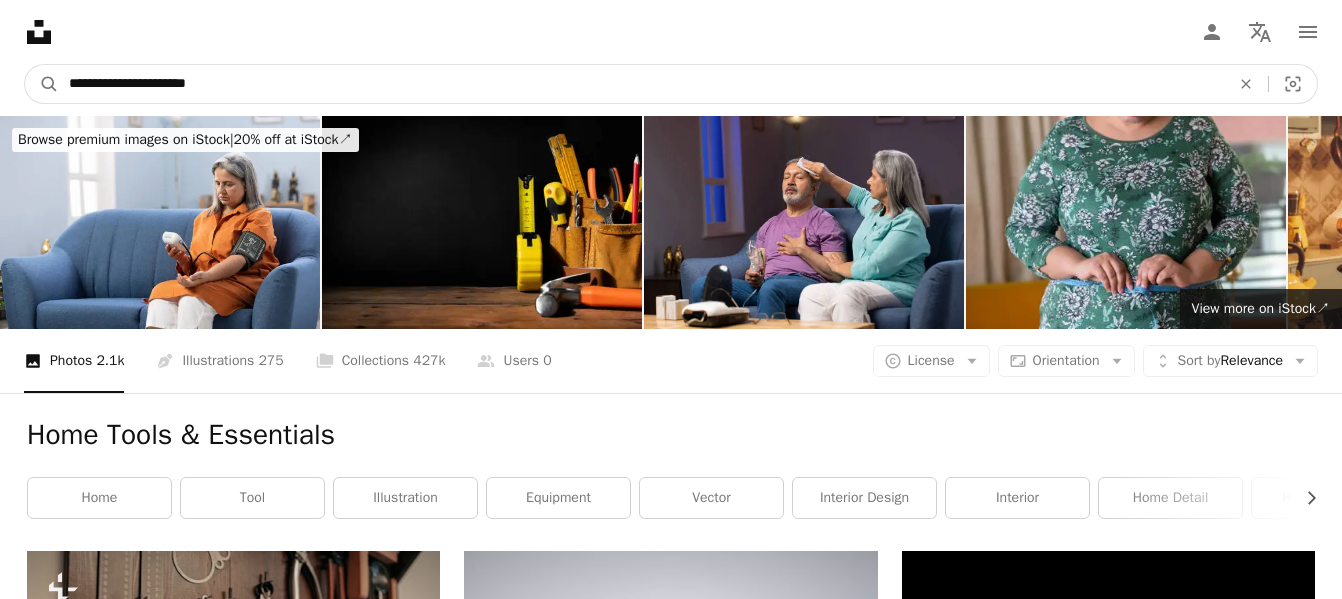 type on "**********" 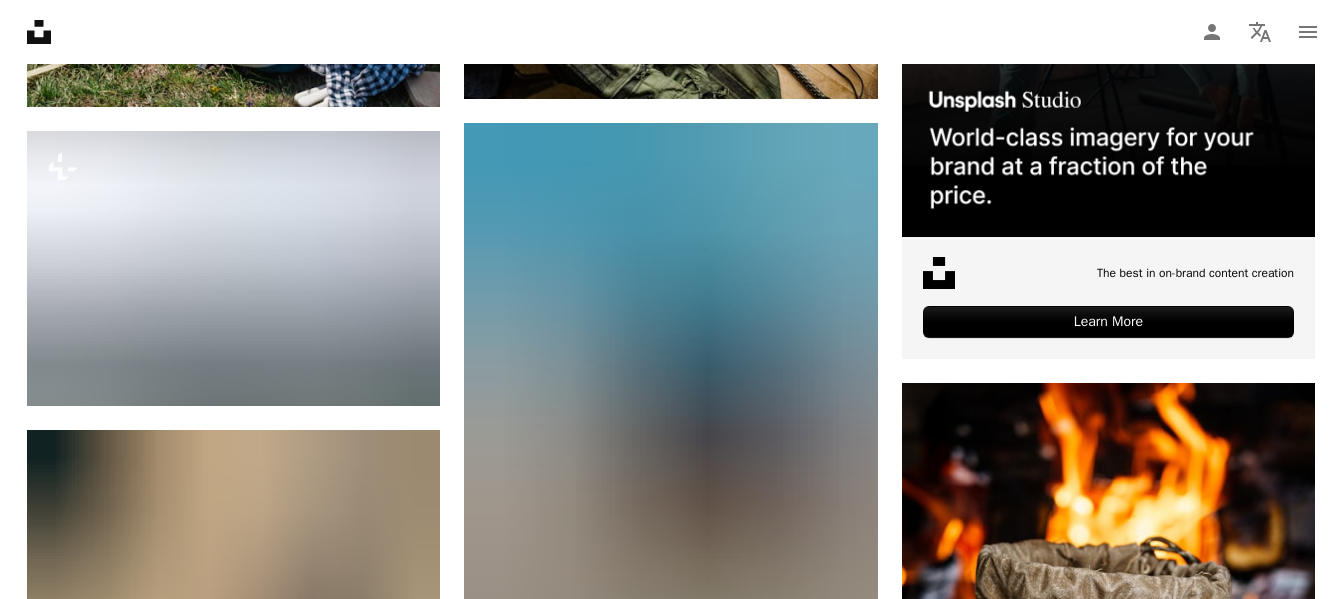 scroll, scrollTop: 0, scrollLeft: 0, axis: both 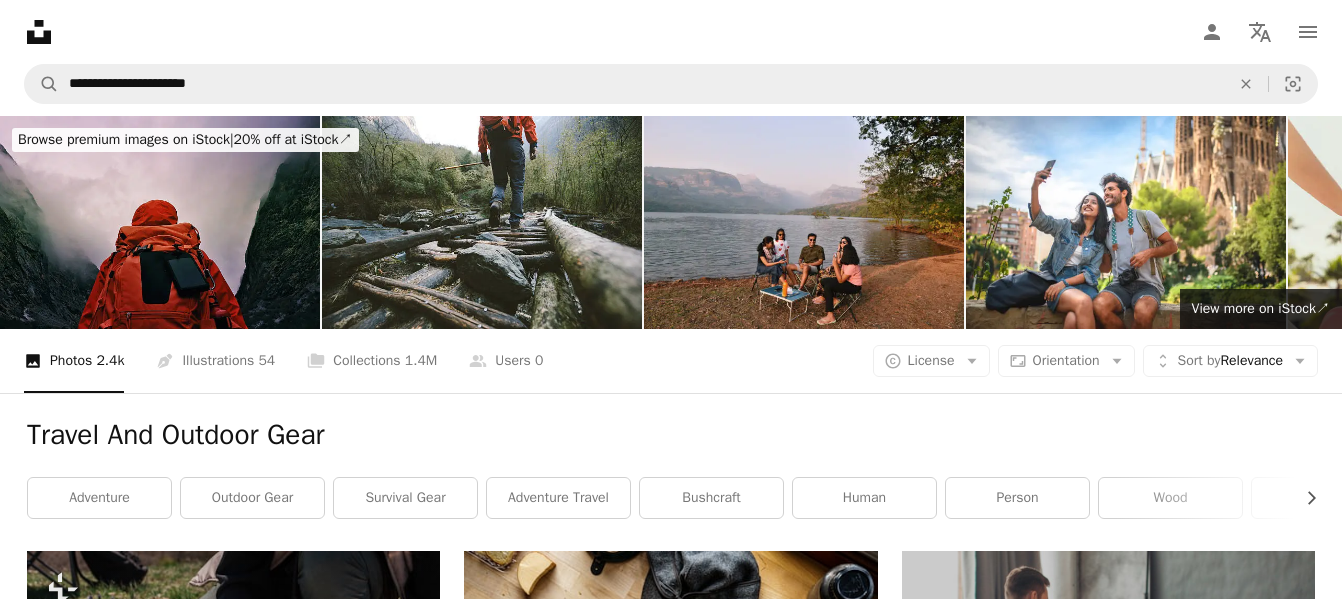 click at bounding box center [160, 222] 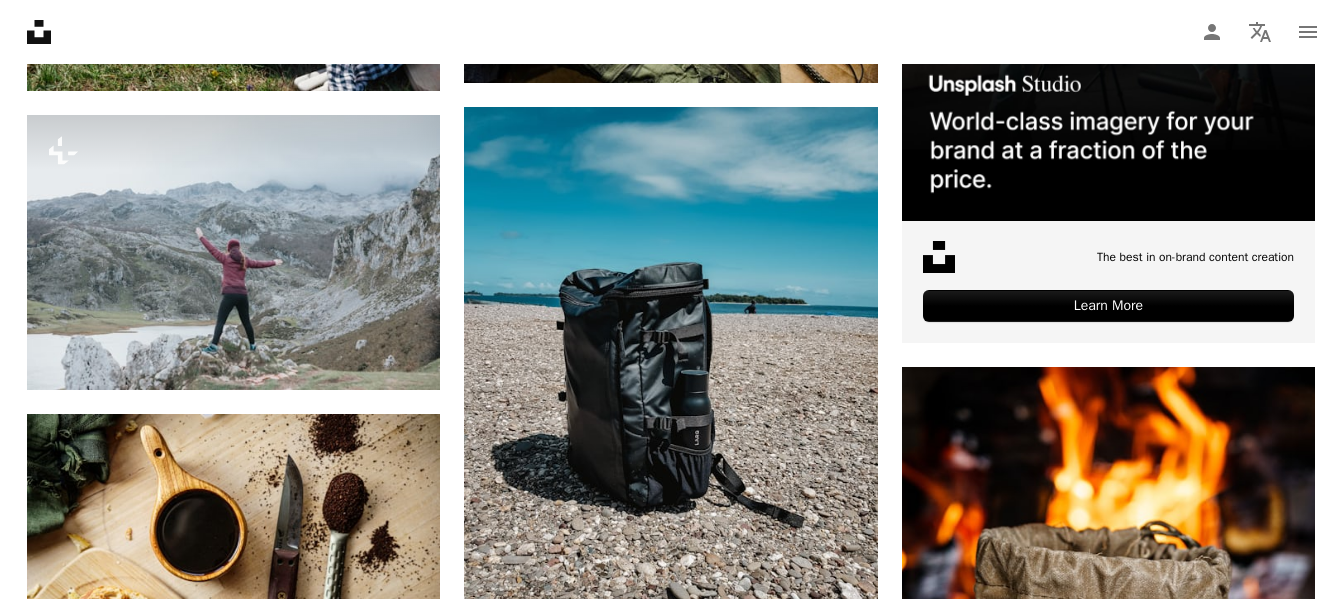 scroll, scrollTop: 776, scrollLeft: 0, axis: vertical 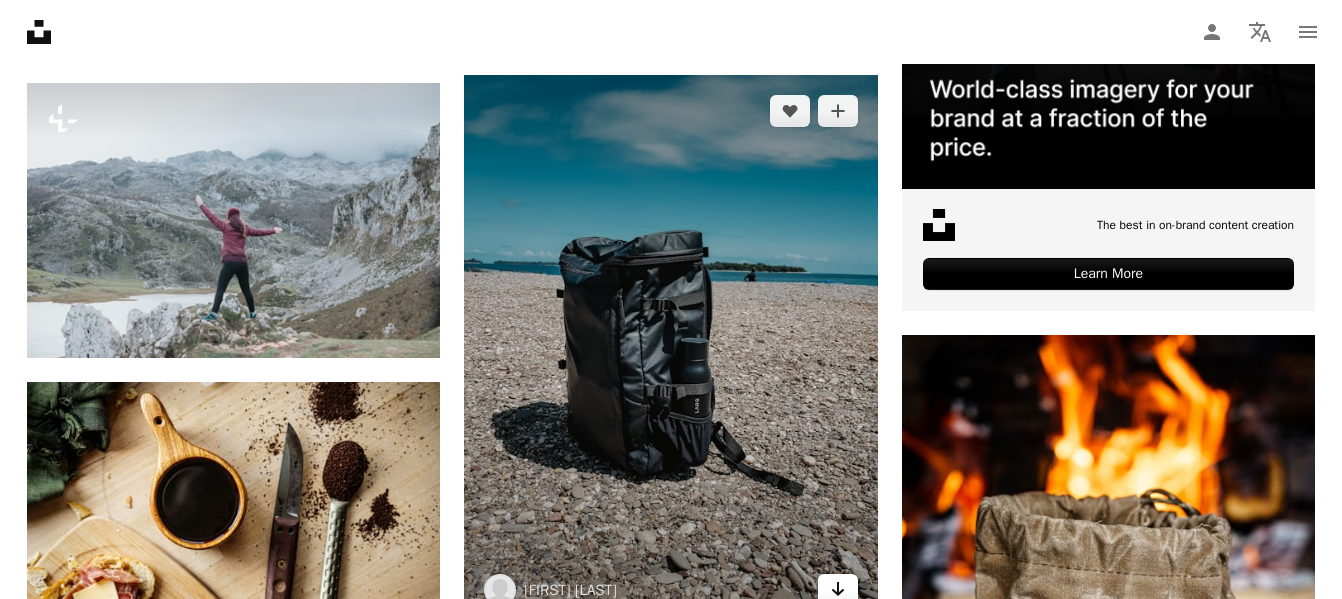 click on "Arrow pointing down" 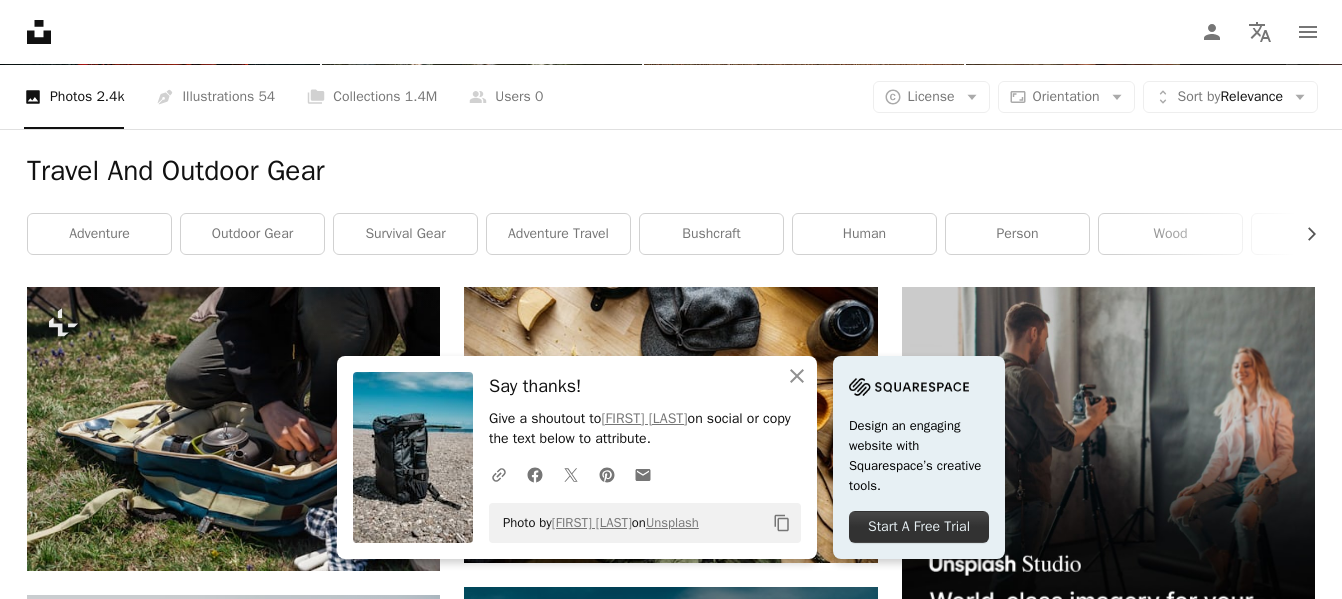 scroll, scrollTop: 0, scrollLeft: 0, axis: both 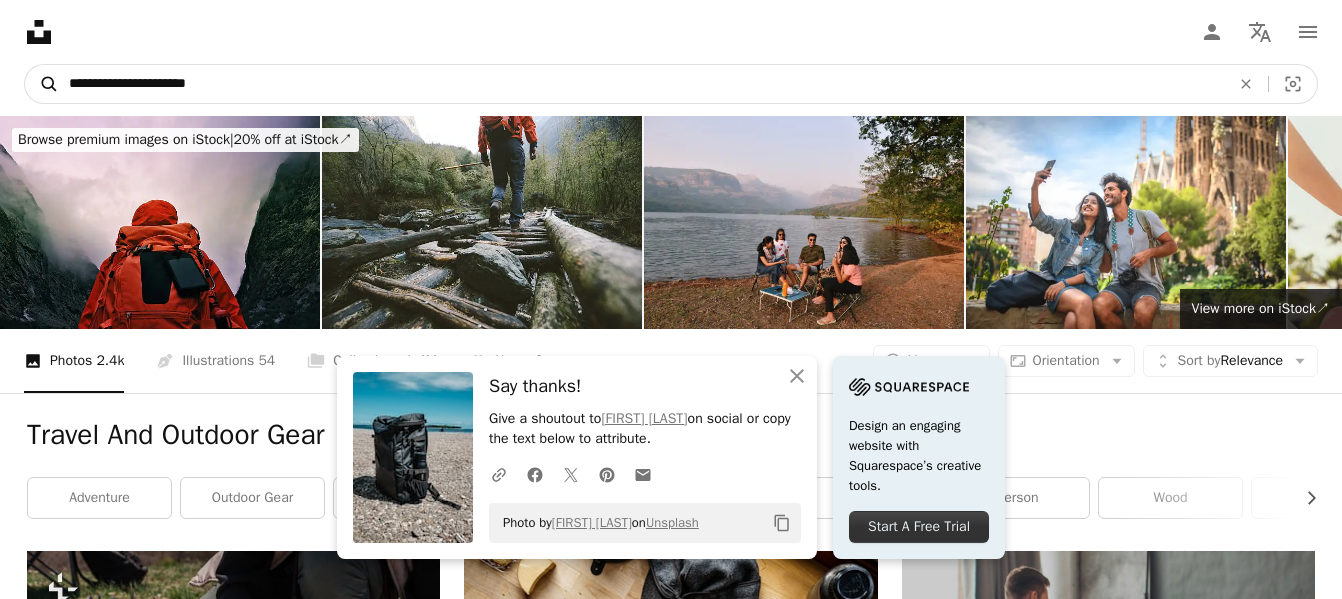 drag, startPoint x: 265, startPoint y: 83, endPoint x: 56, endPoint y: 87, distance: 209.03827 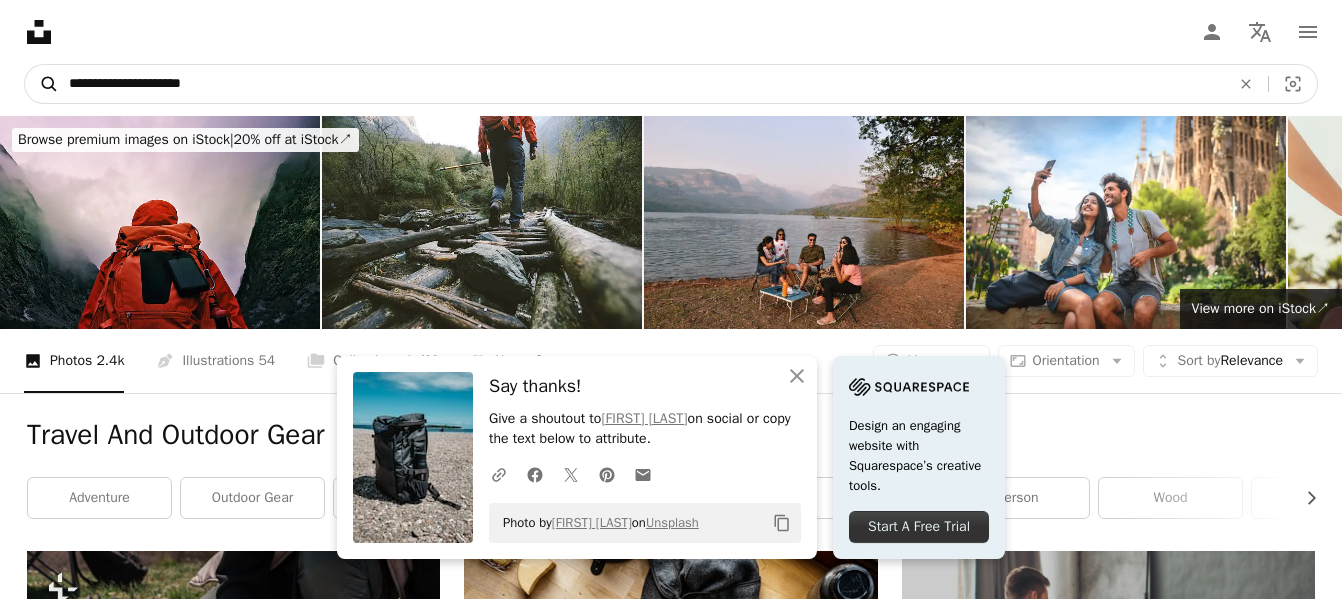 type on "**********" 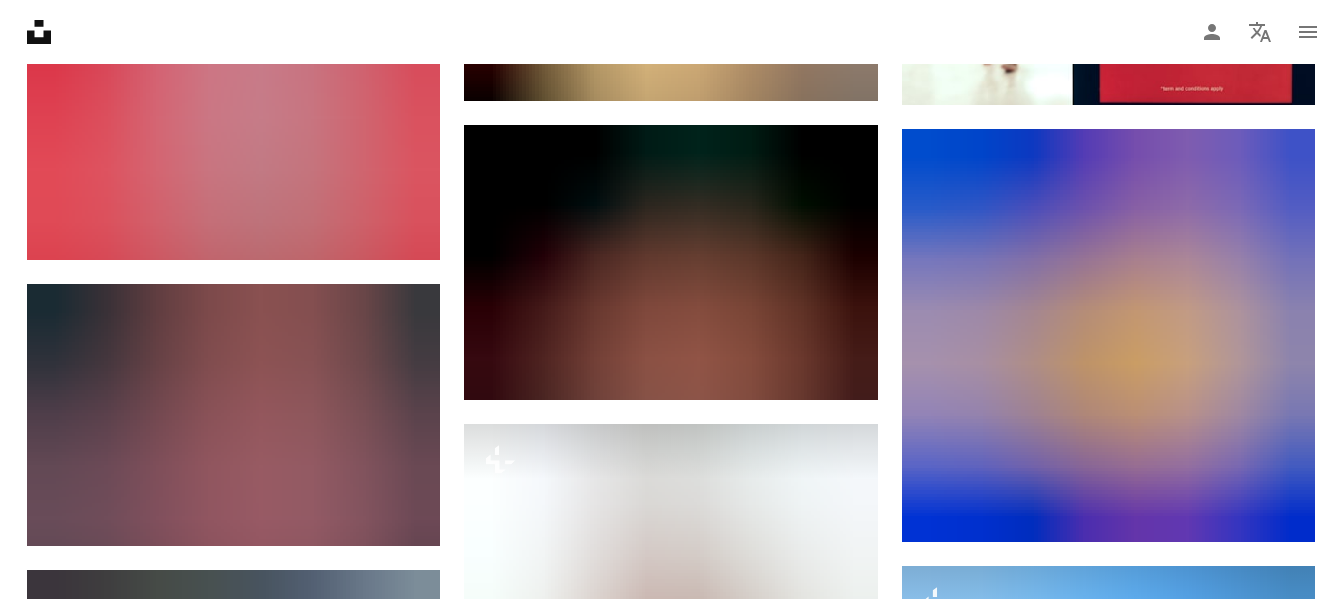 scroll, scrollTop: 1275, scrollLeft: 0, axis: vertical 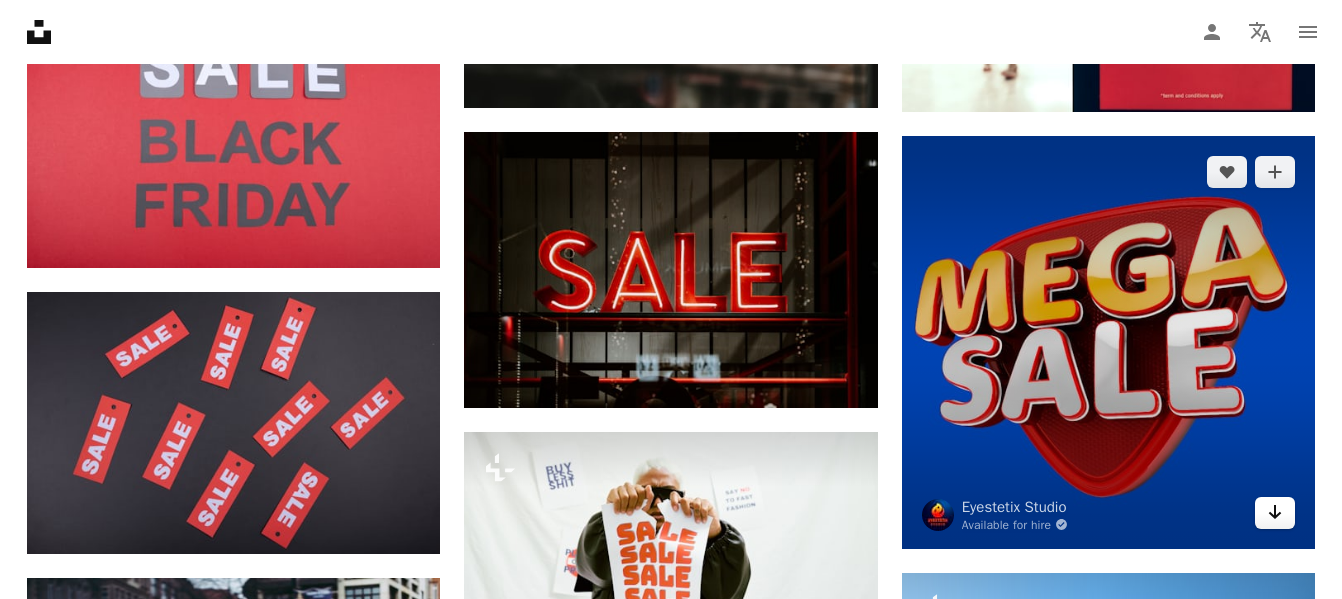 click on "Arrow pointing down" 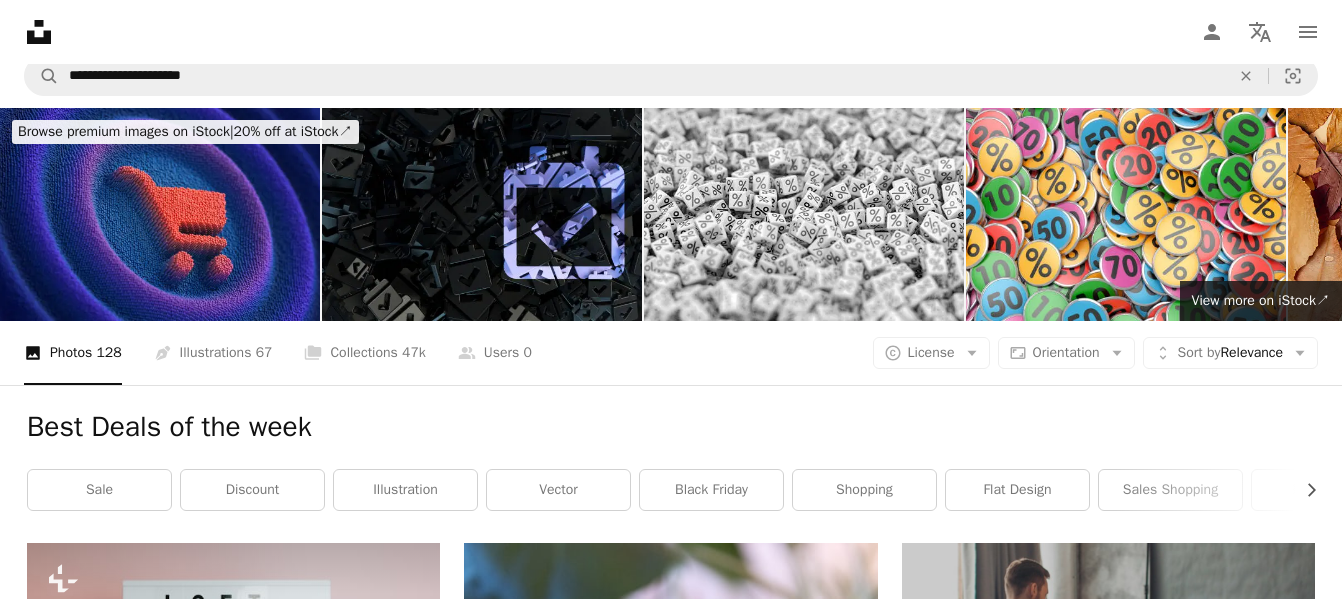 scroll, scrollTop: 0, scrollLeft: 0, axis: both 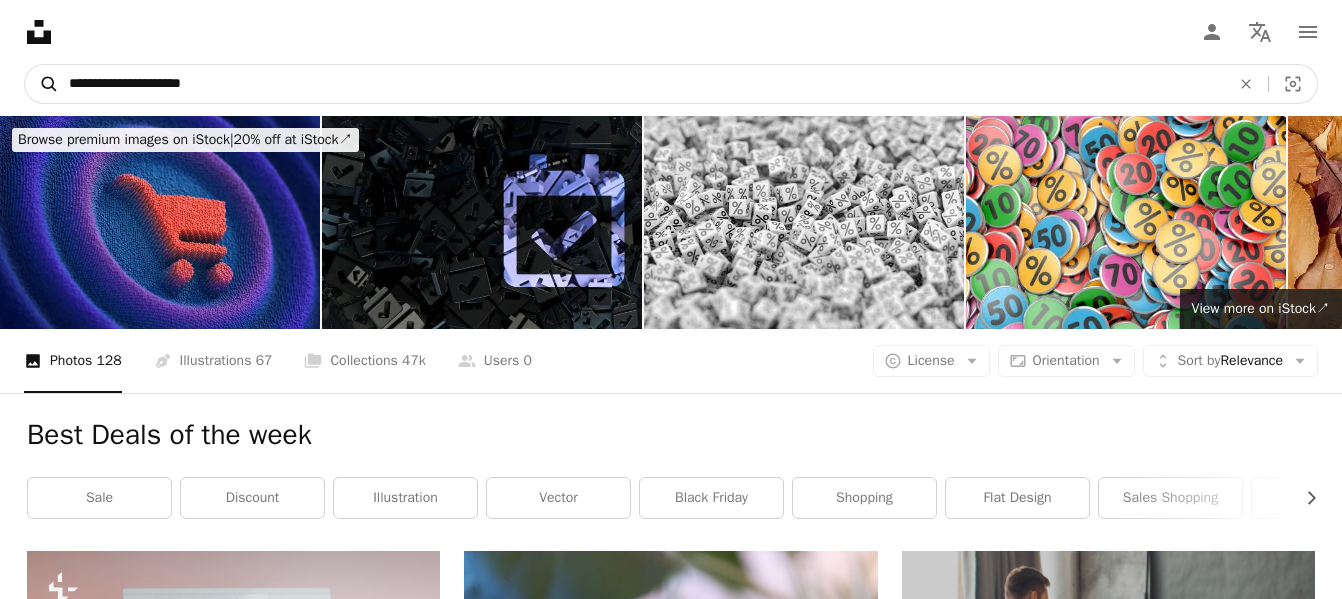 drag, startPoint x: 218, startPoint y: 79, endPoint x: 54, endPoint y: 90, distance: 164.36848 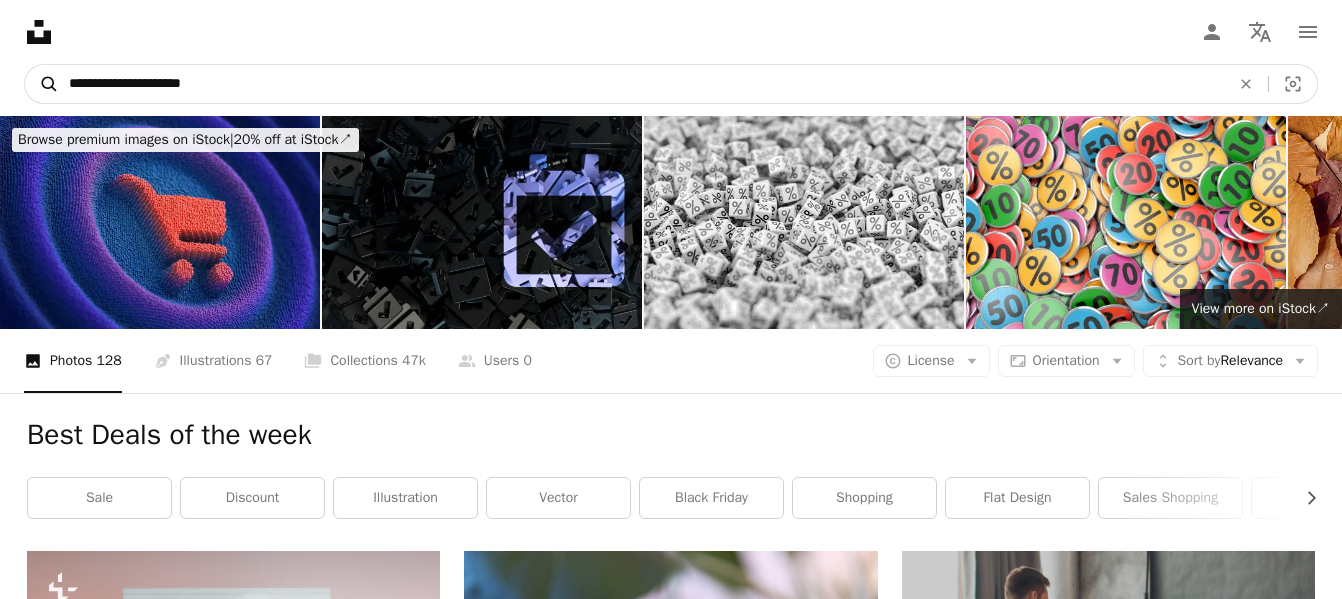 paste 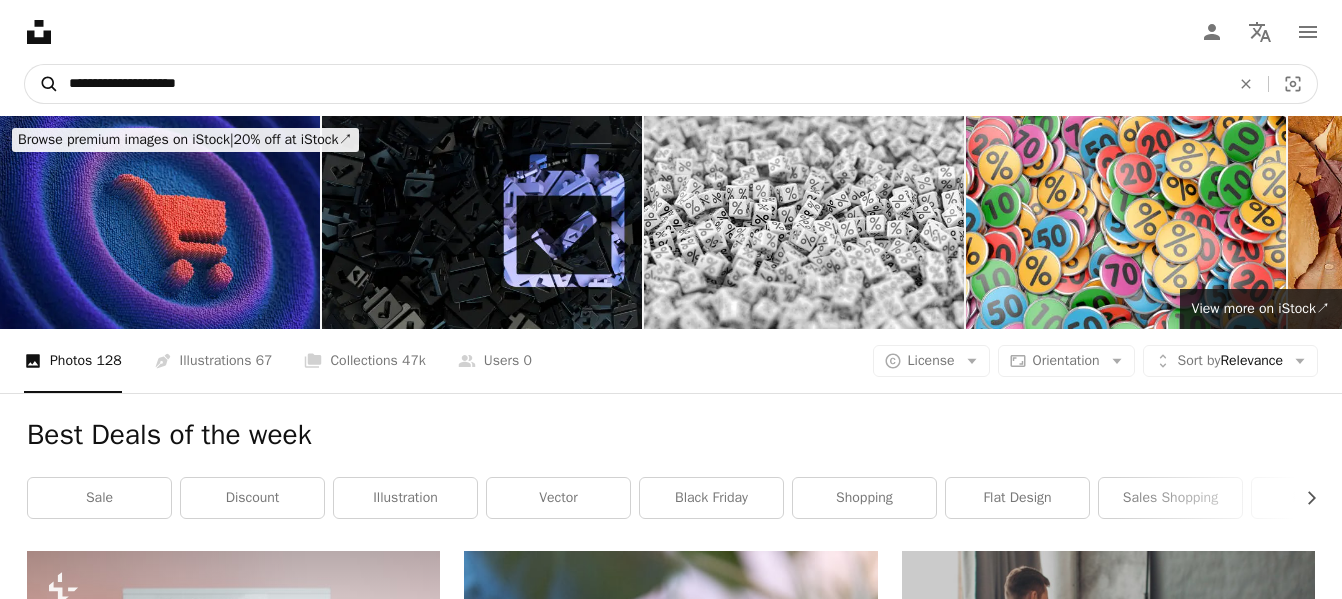 type on "**********" 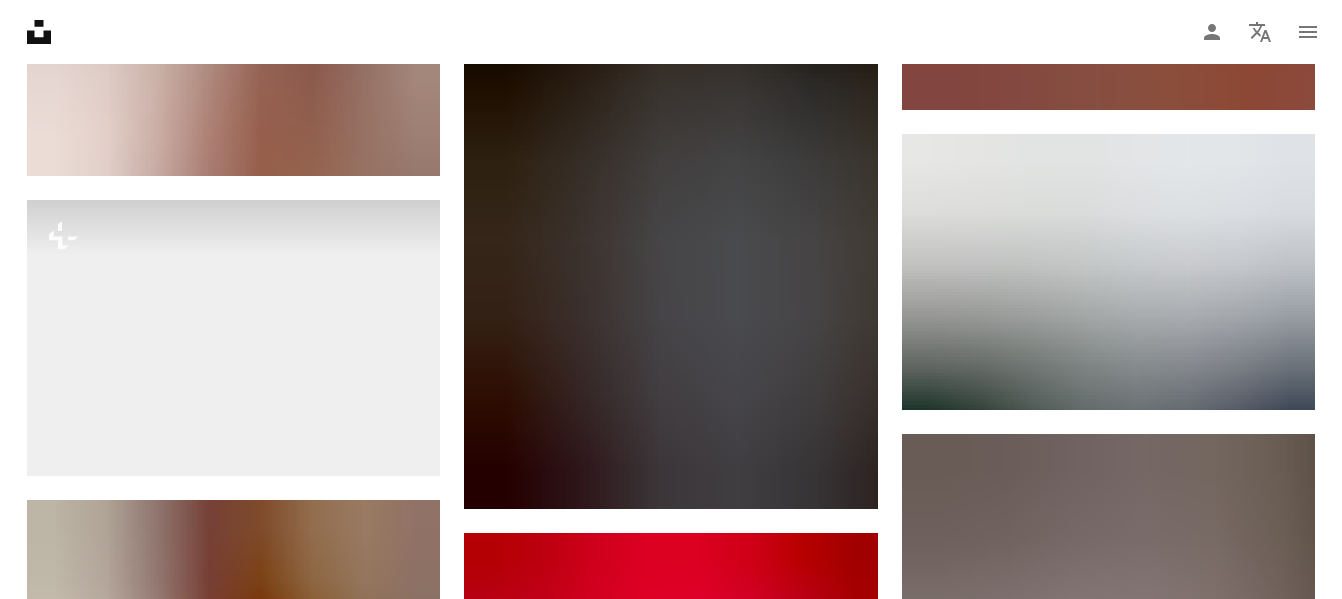 scroll, scrollTop: 2202, scrollLeft: 0, axis: vertical 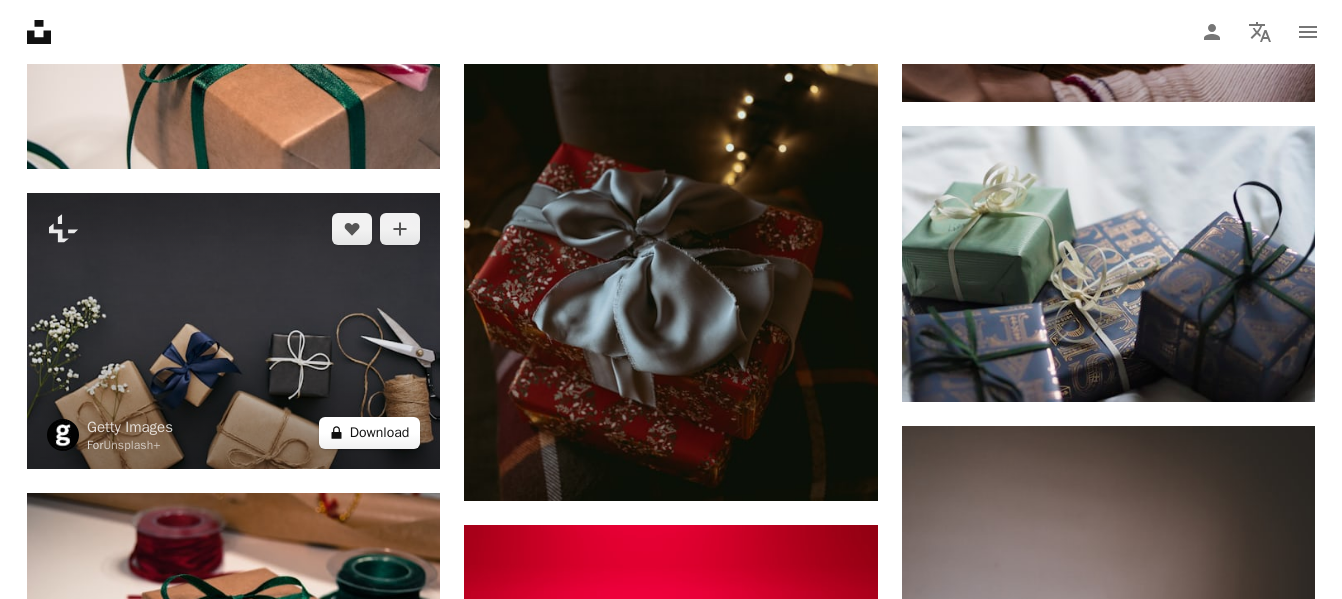click on "A lock Download" at bounding box center (370, 433) 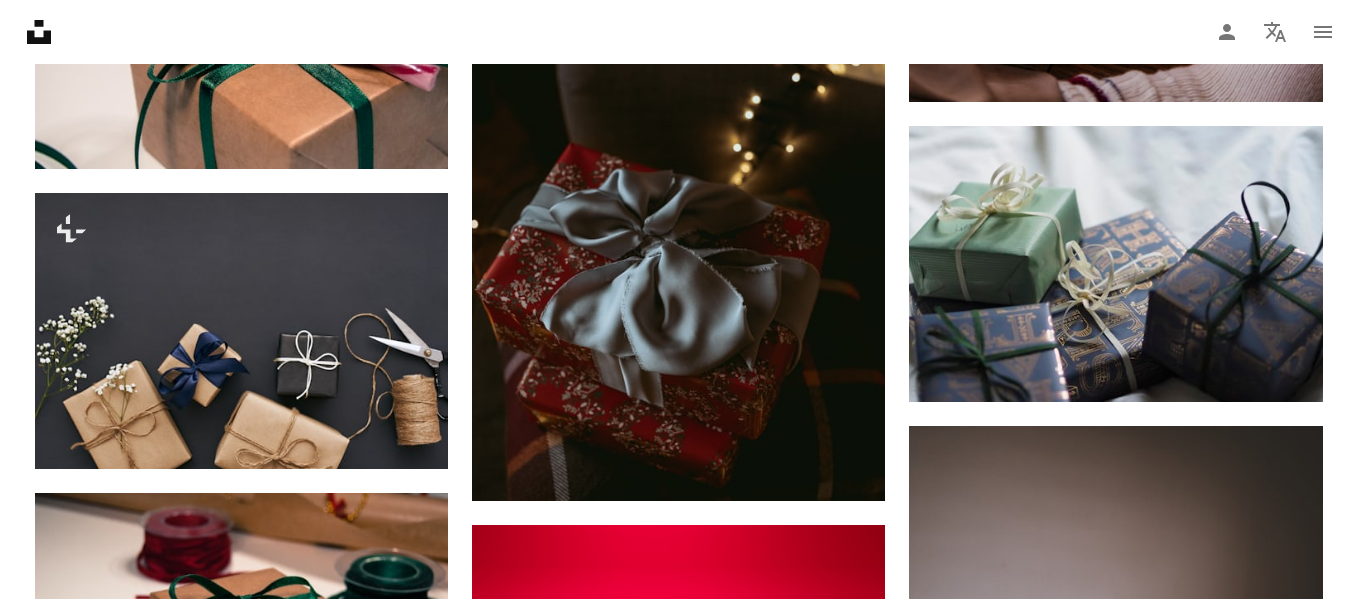 click on "An X shape" at bounding box center [20, 20] 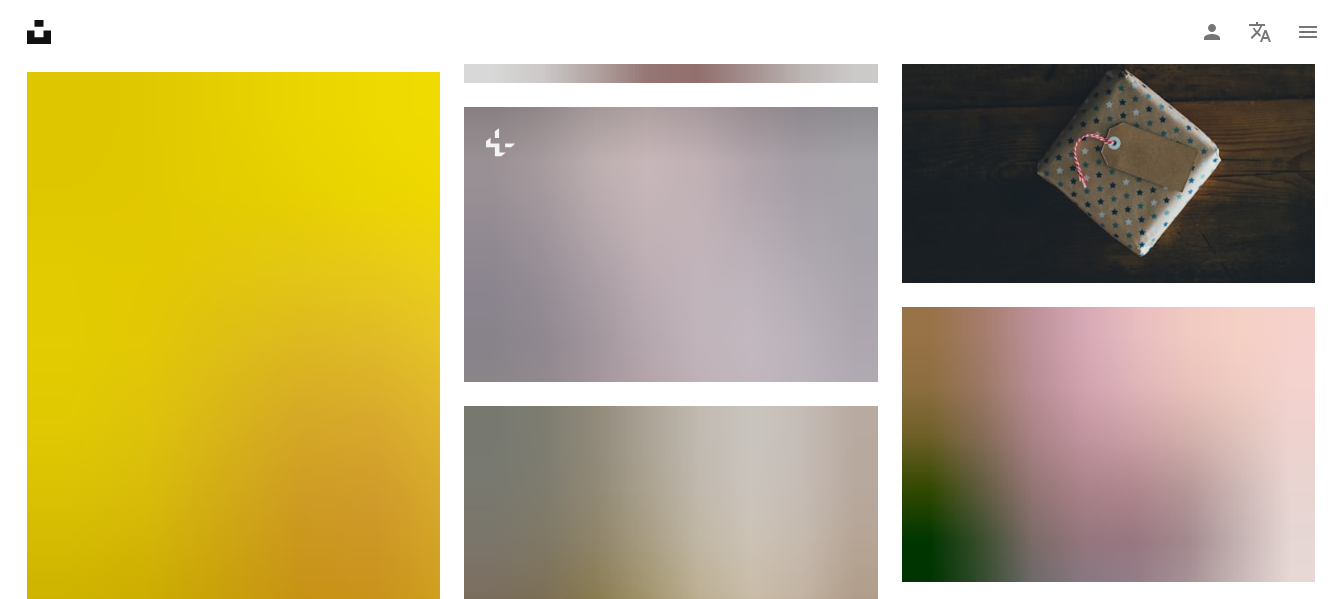 scroll, scrollTop: 1070, scrollLeft: 0, axis: vertical 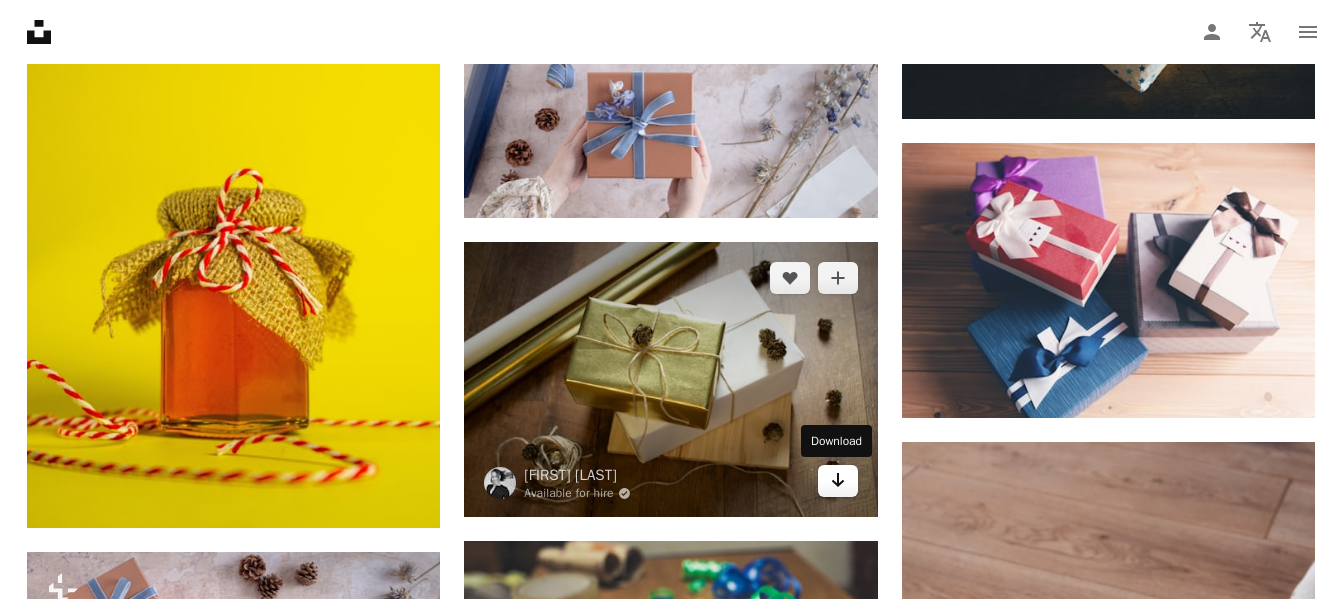 click on "Arrow pointing down" 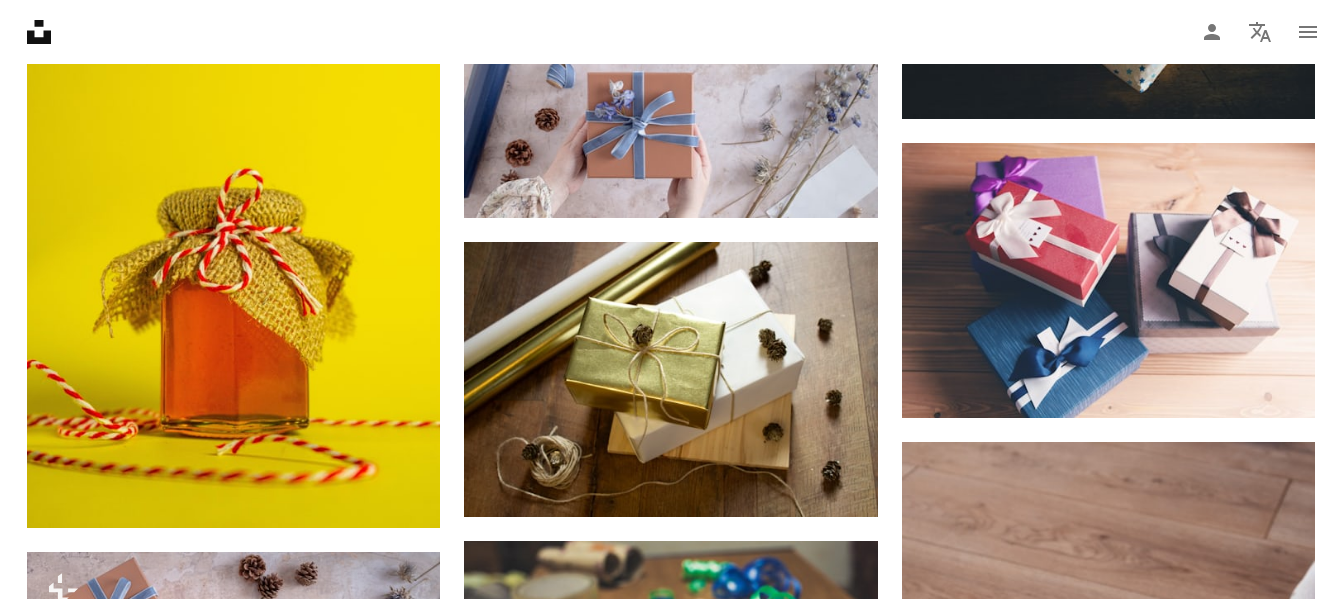 scroll, scrollTop: 0, scrollLeft: 0, axis: both 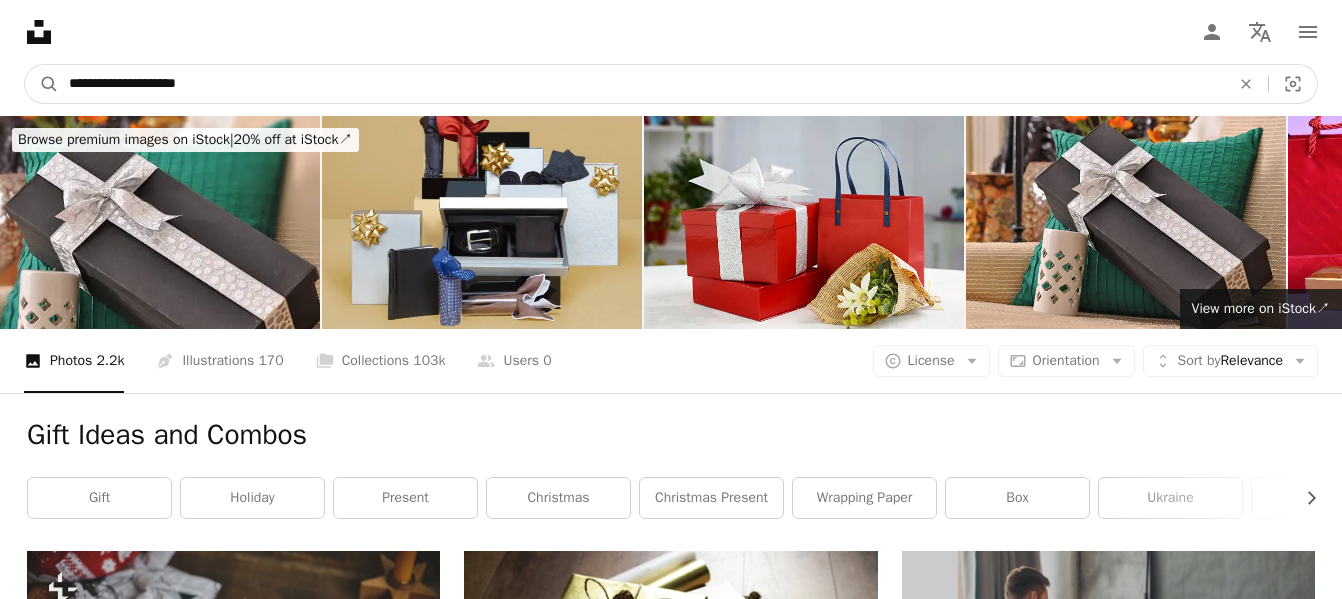 drag, startPoint x: 215, startPoint y: 85, endPoint x: 66, endPoint y: 86, distance: 149.00336 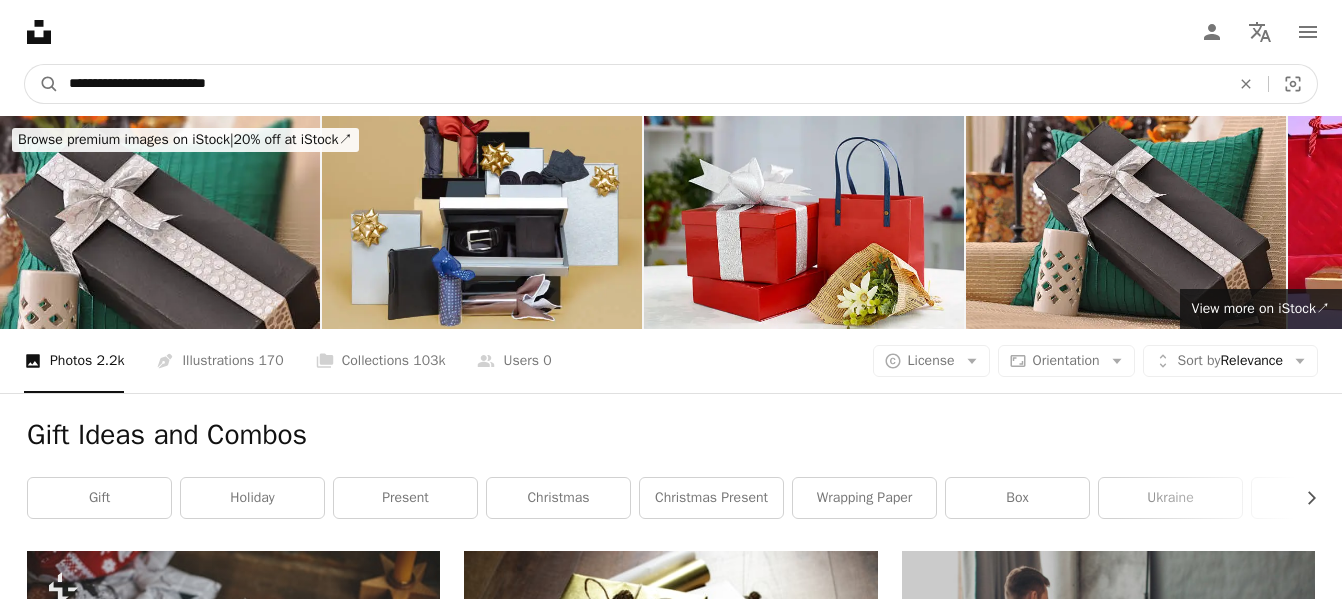 type on "**********" 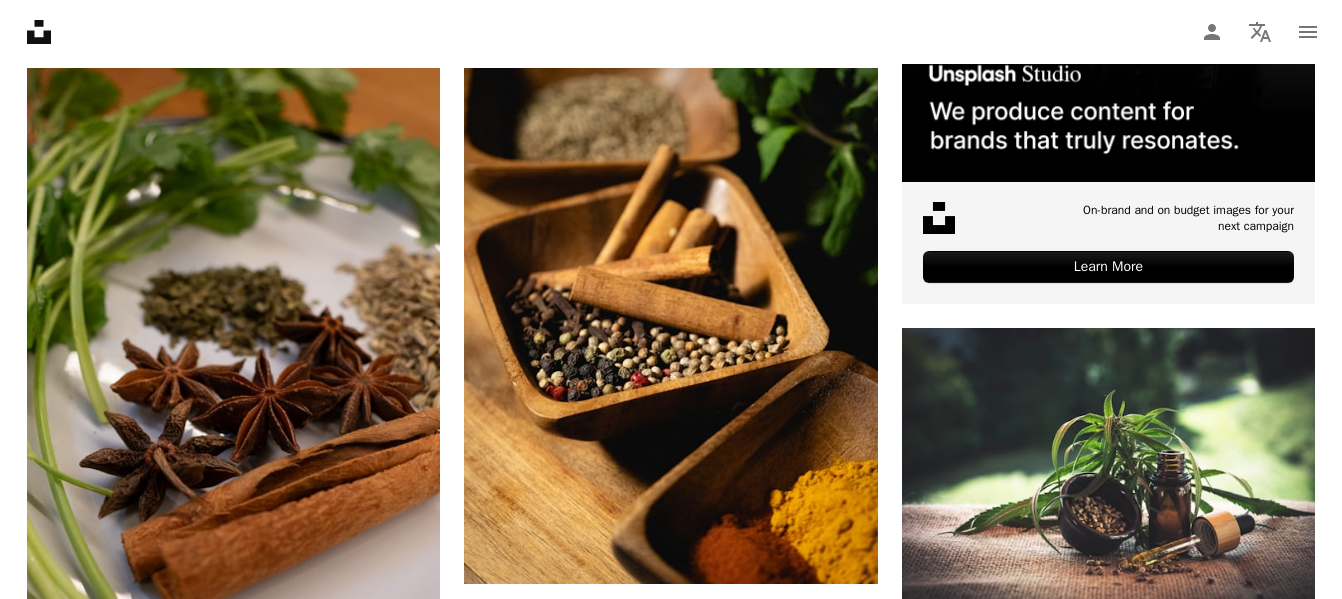 scroll, scrollTop: 792, scrollLeft: 0, axis: vertical 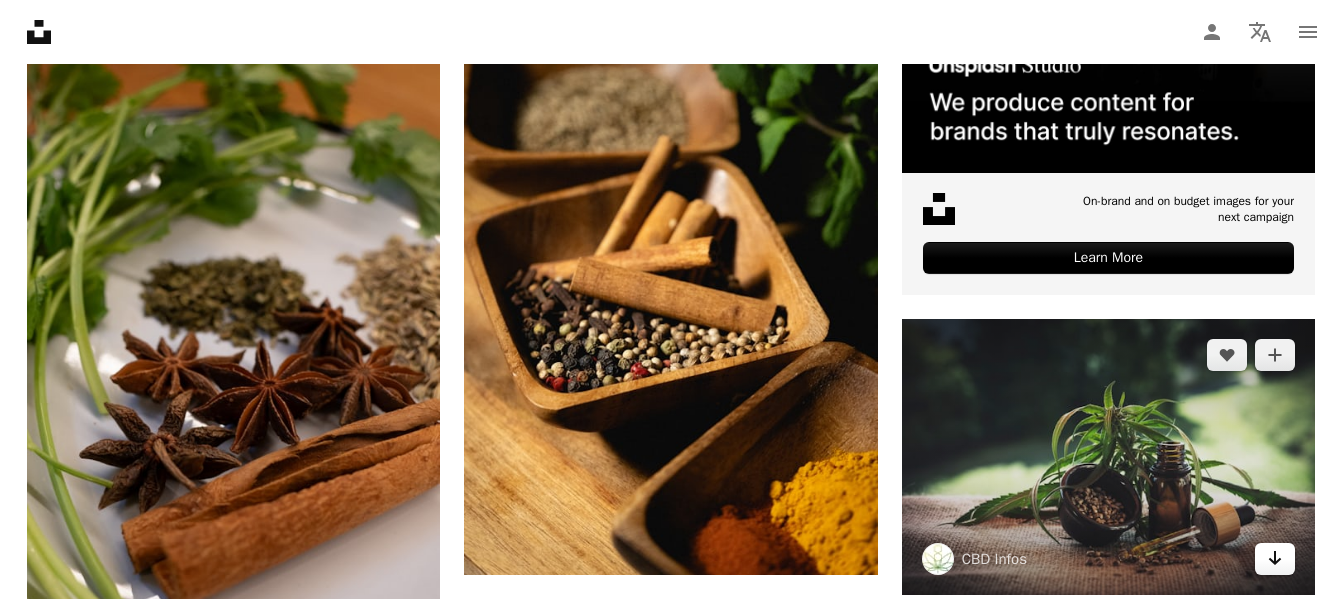 click 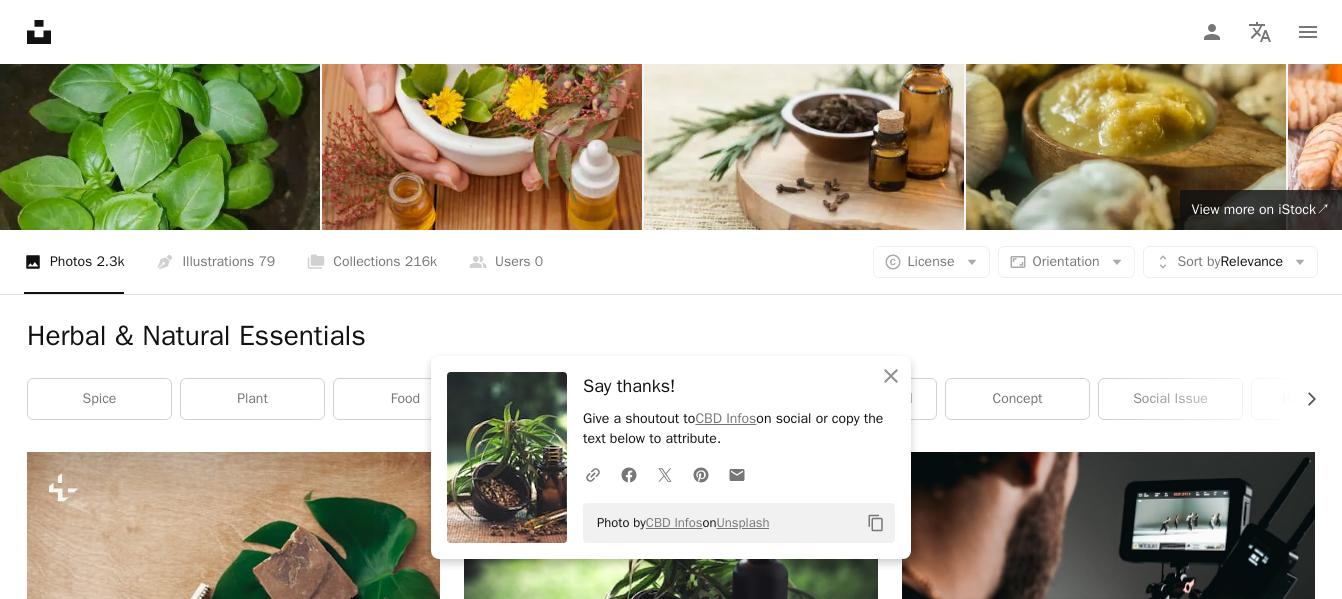 scroll, scrollTop: 0, scrollLeft: 0, axis: both 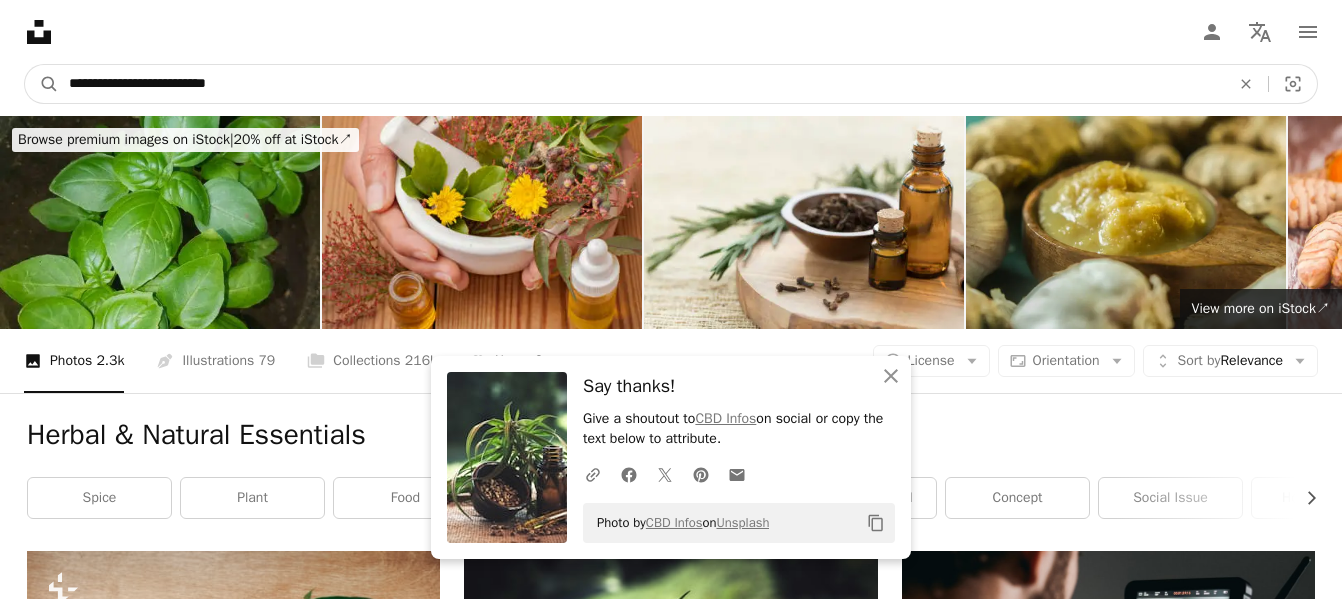 click on "**********" at bounding box center (641, 84) 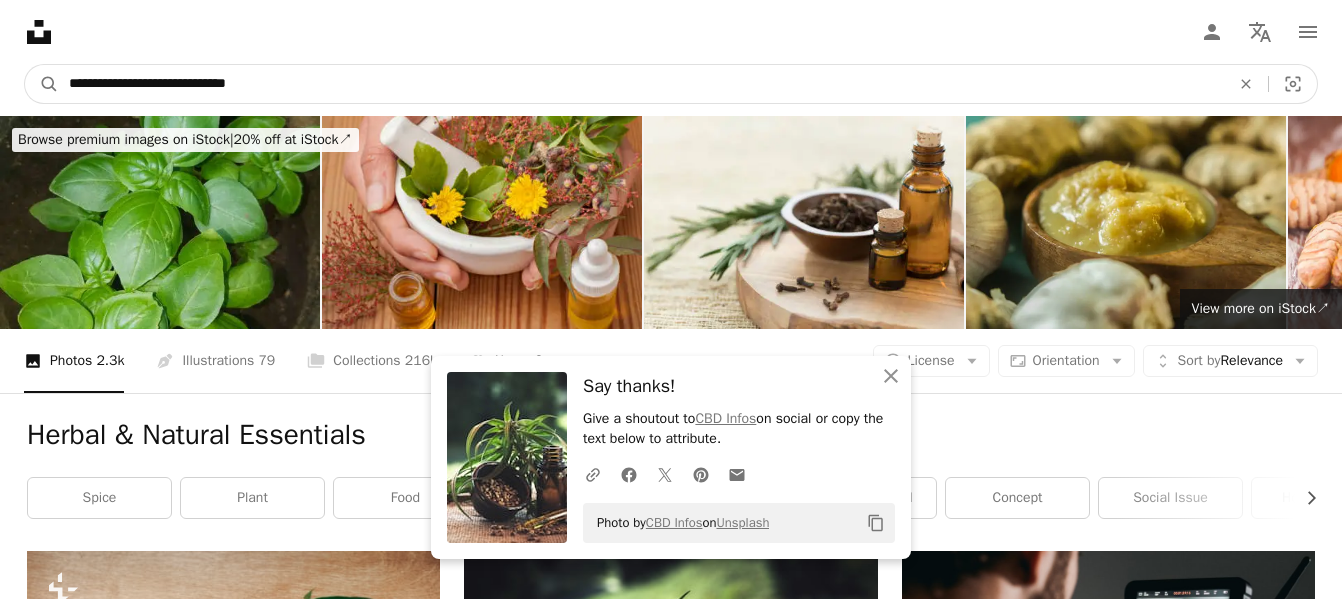 type on "**********" 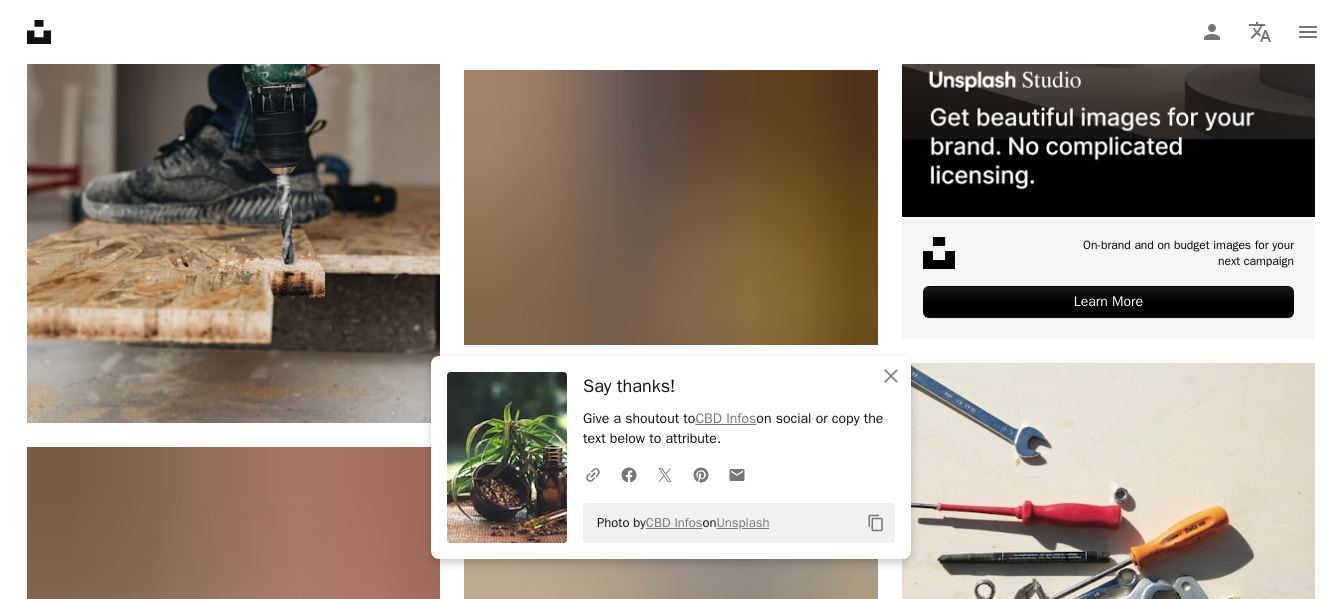 scroll, scrollTop: 740, scrollLeft: 0, axis: vertical 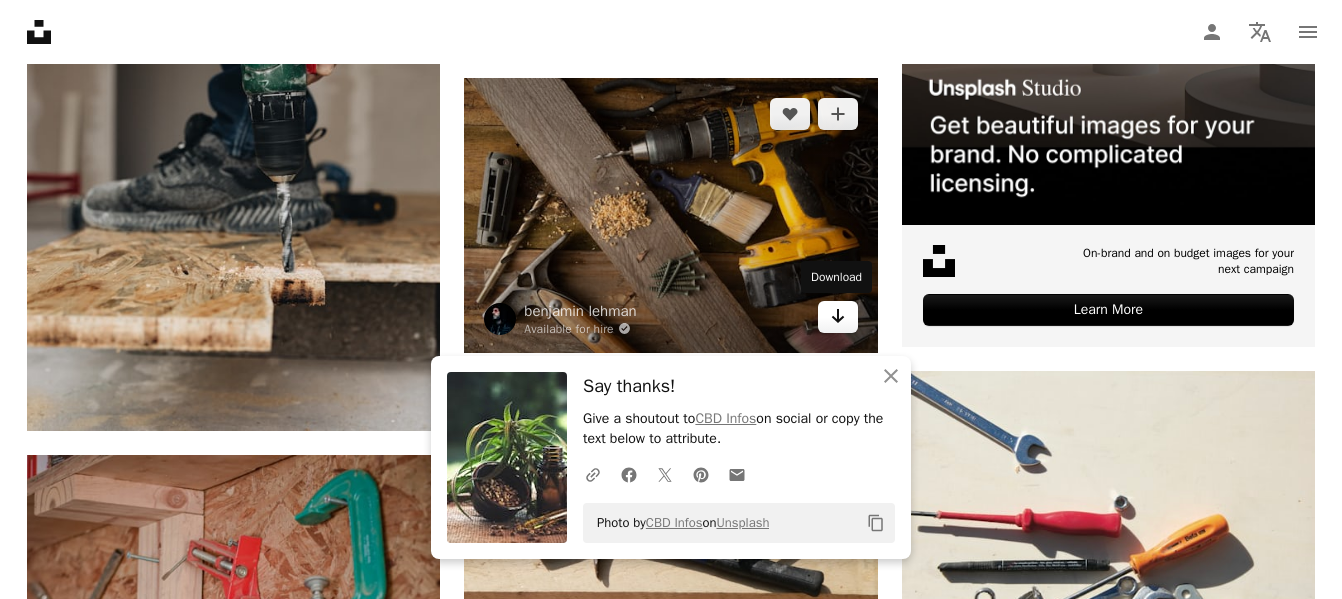 click on "Arrow pointing down" 